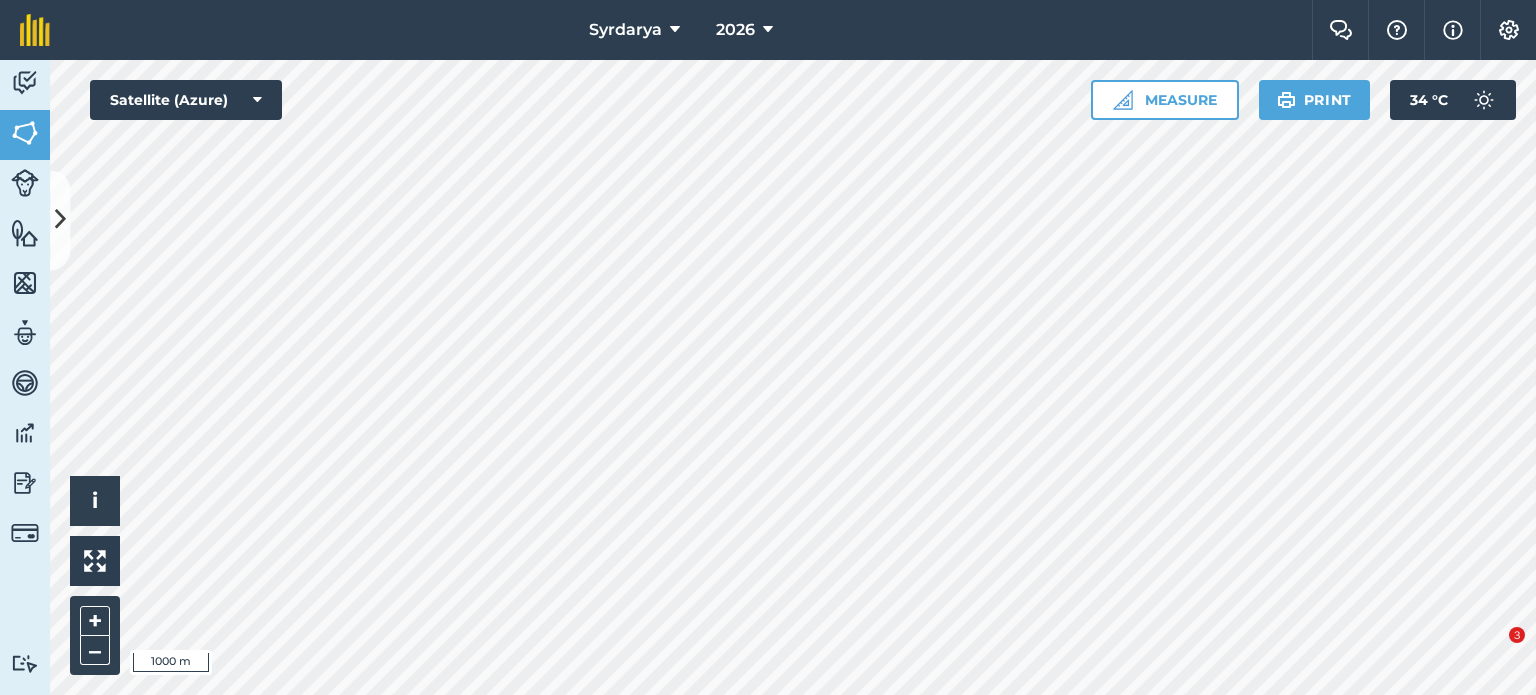 scroll, scrollTop: 0, scrollLeft: 0, axis: both 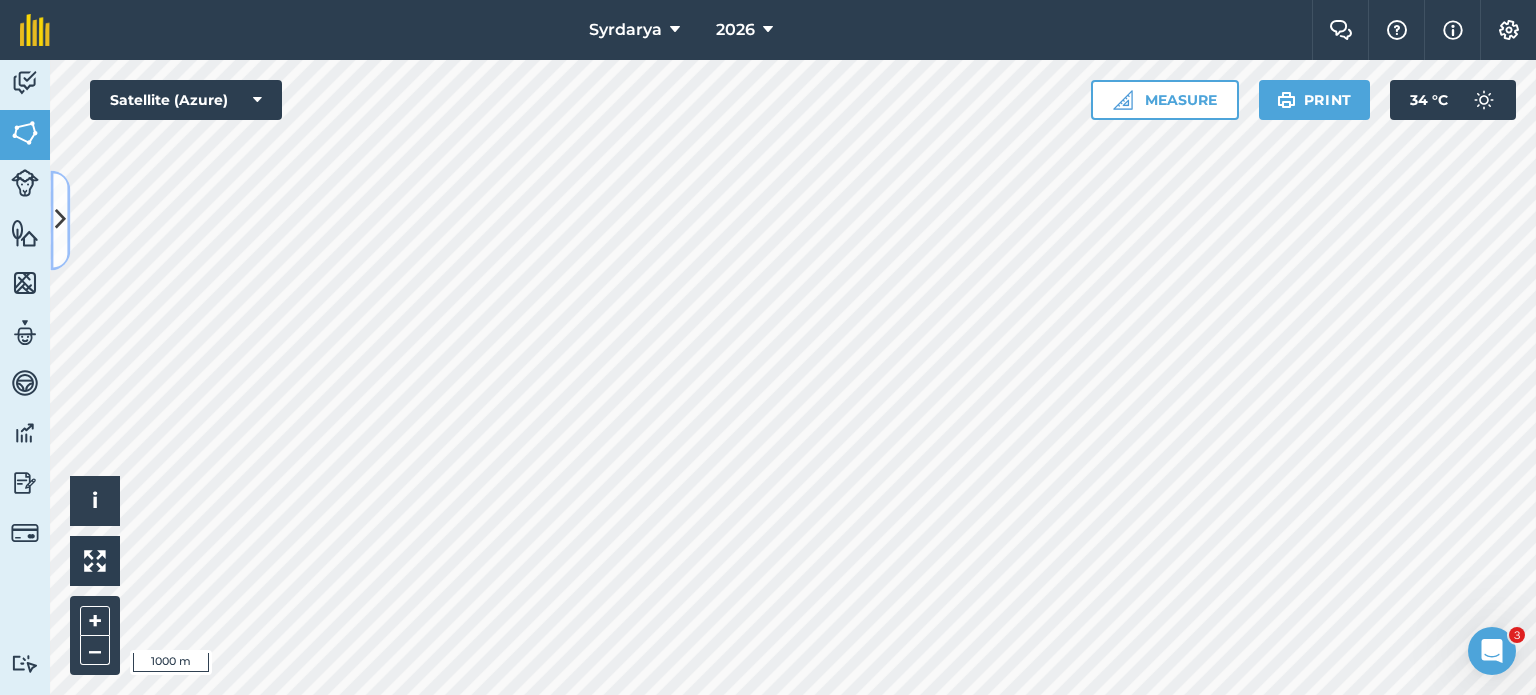click at bounding box center [60, 220] 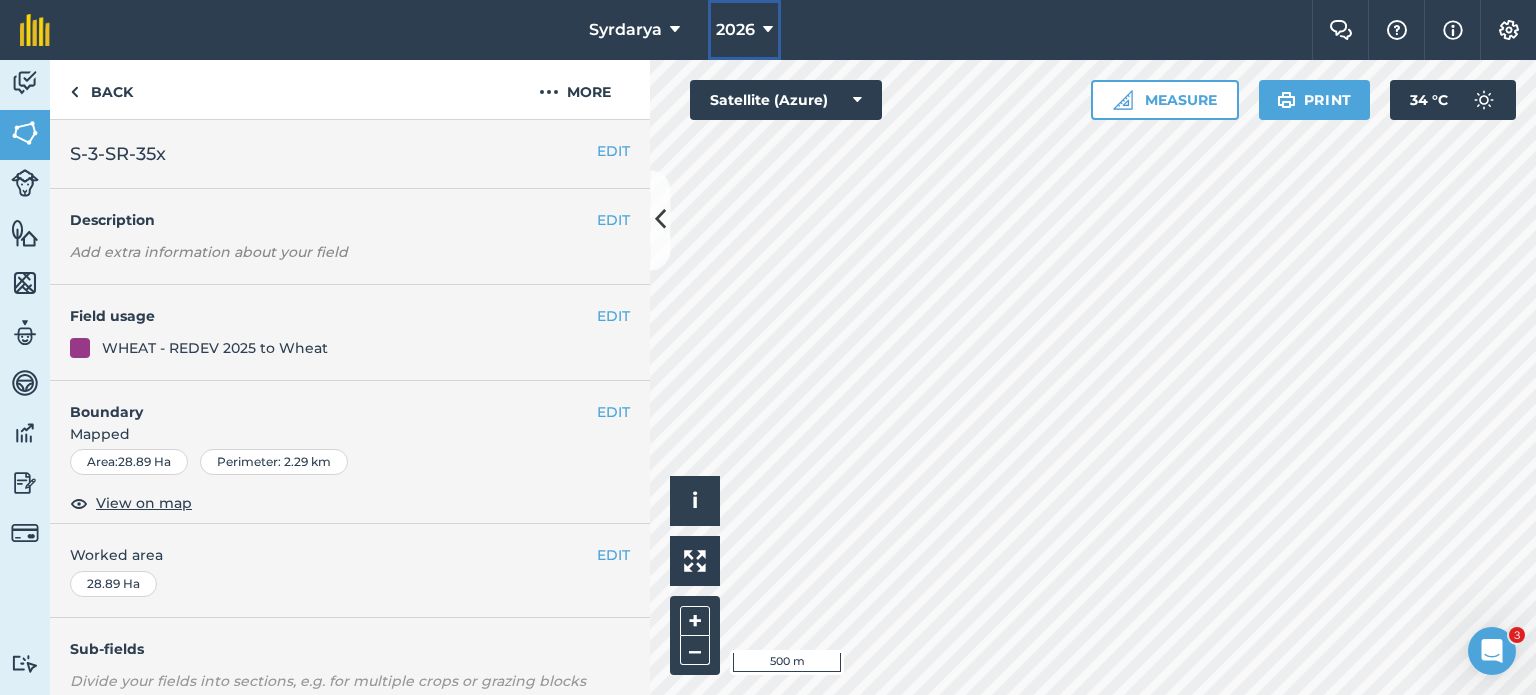 click at bounding box center [768, 30] 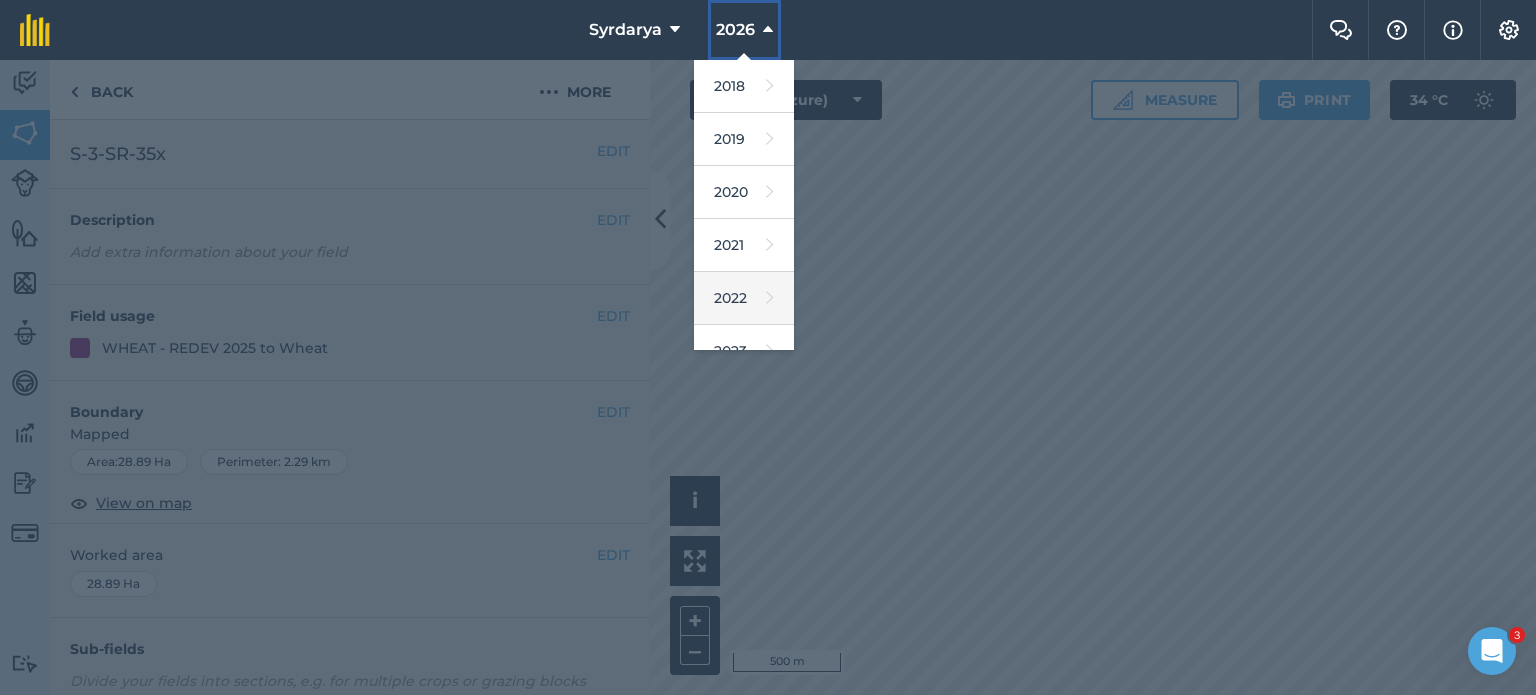 scroll, scrollTop: 237, scrollLeft: 0, axis: vertical 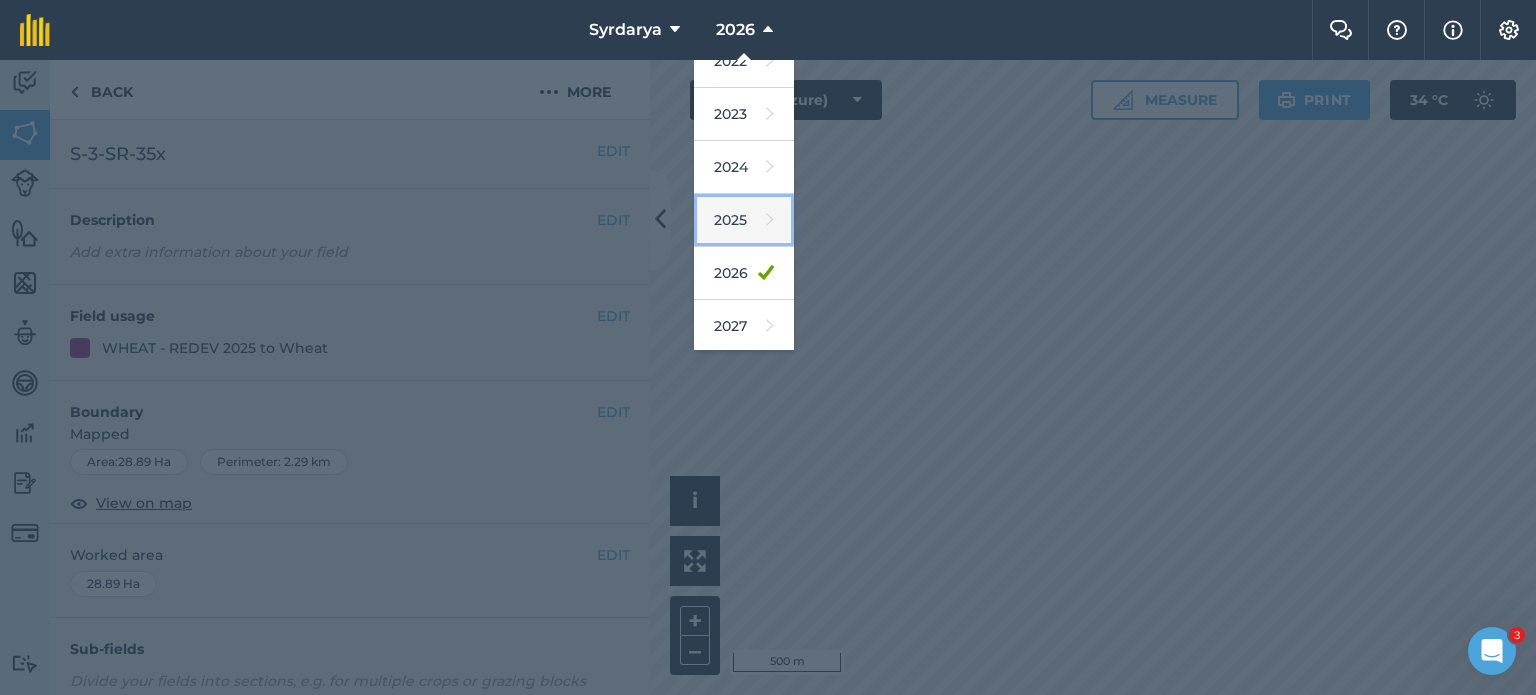 click on "2025" at bounding box center (744, 220) 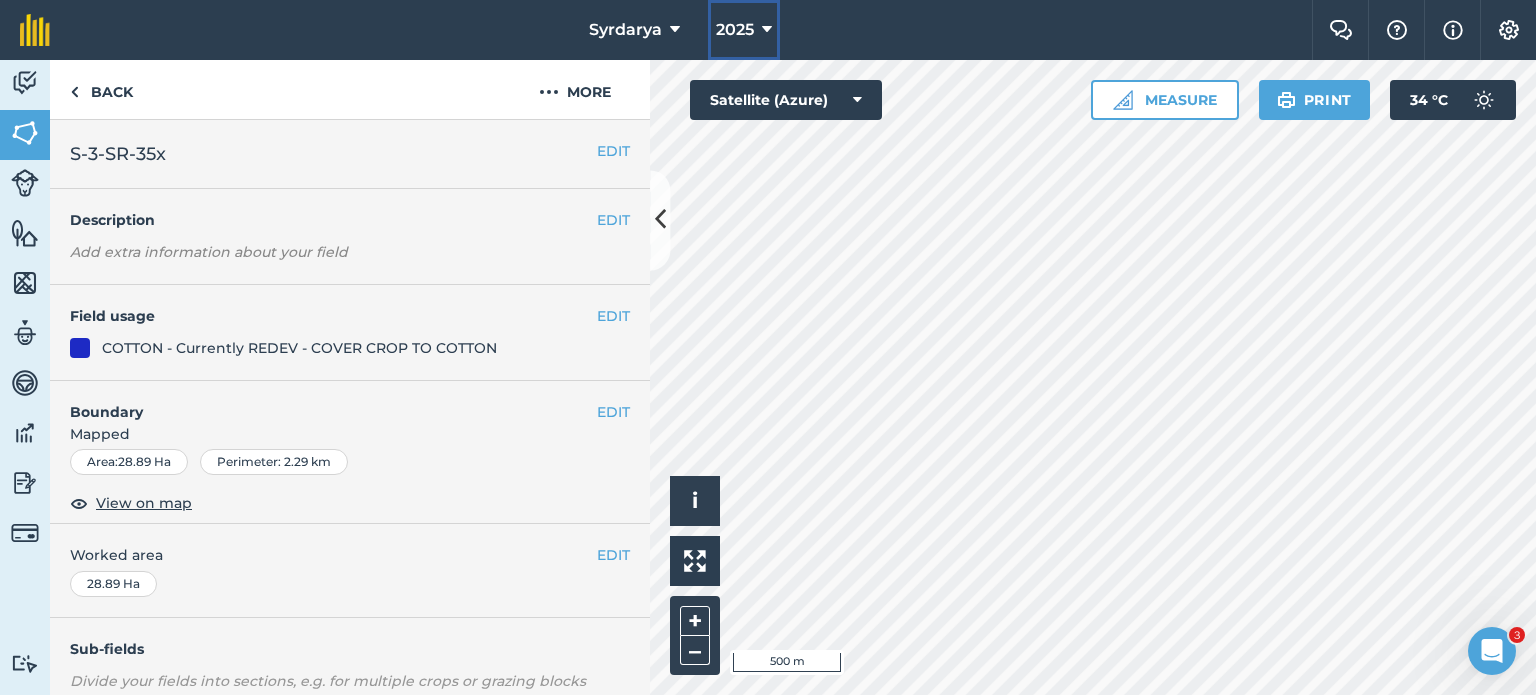 click on "2025" at bounding box center (735, 30) 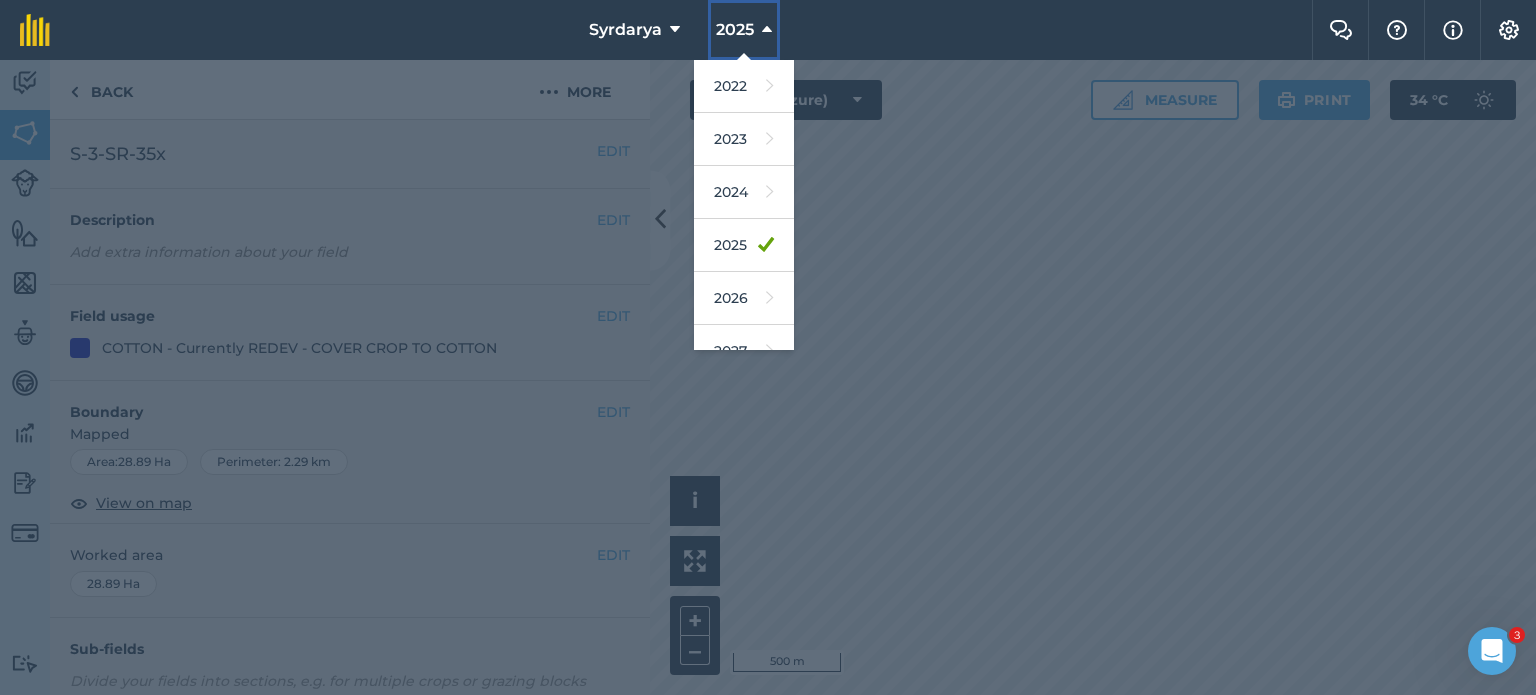 scroll, scrollTop: 236, scrollLeft: 0, axis: vertical 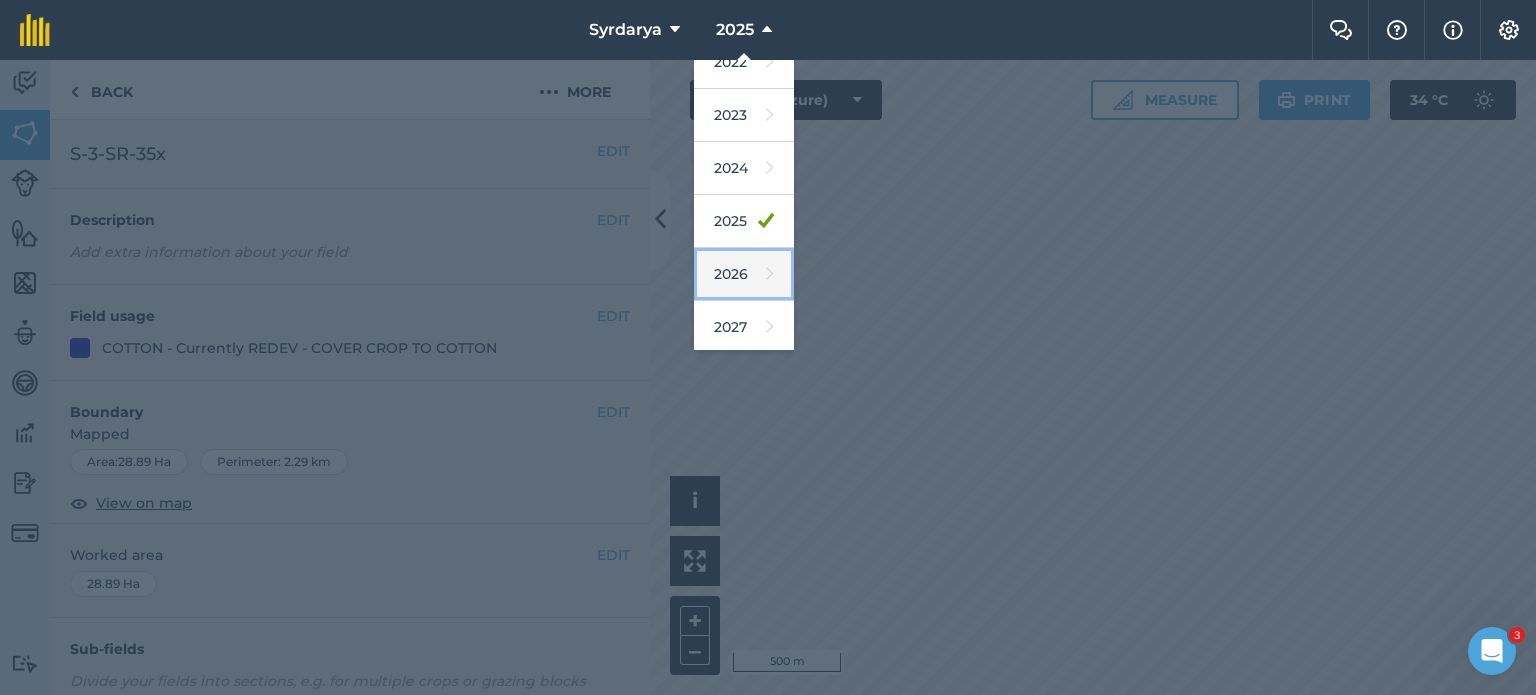 click on "2026" at bounding box center [744, 274] 